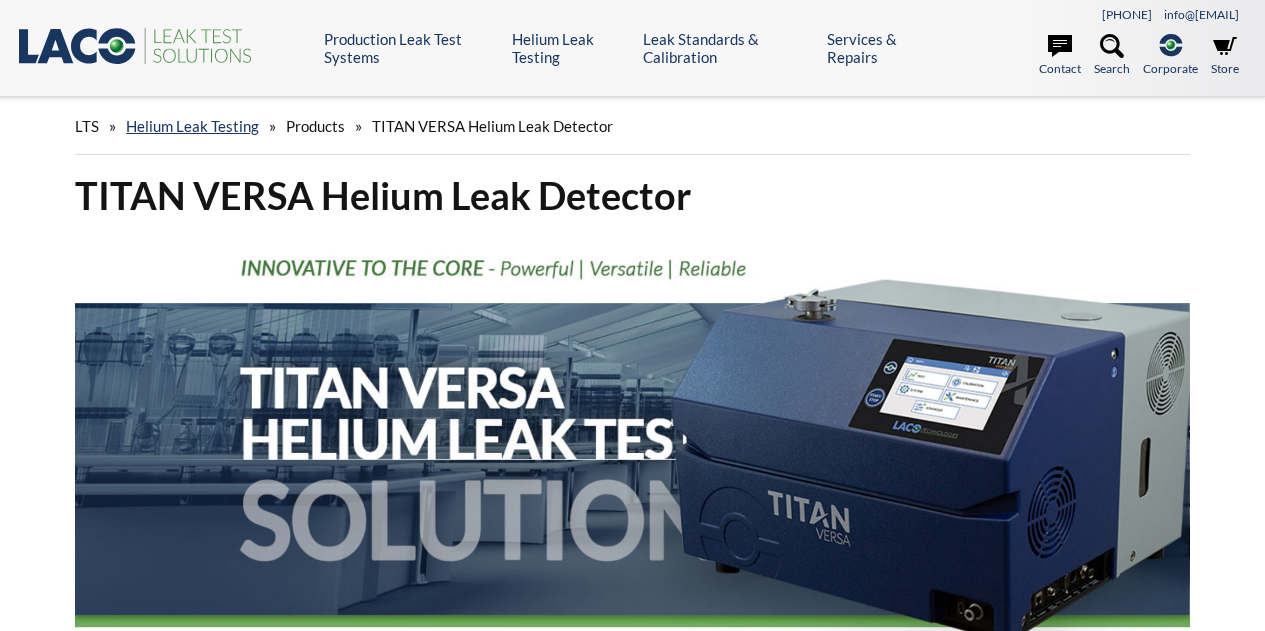 scroll, scrollTop: 0, scrollLeft: 0, axis: both 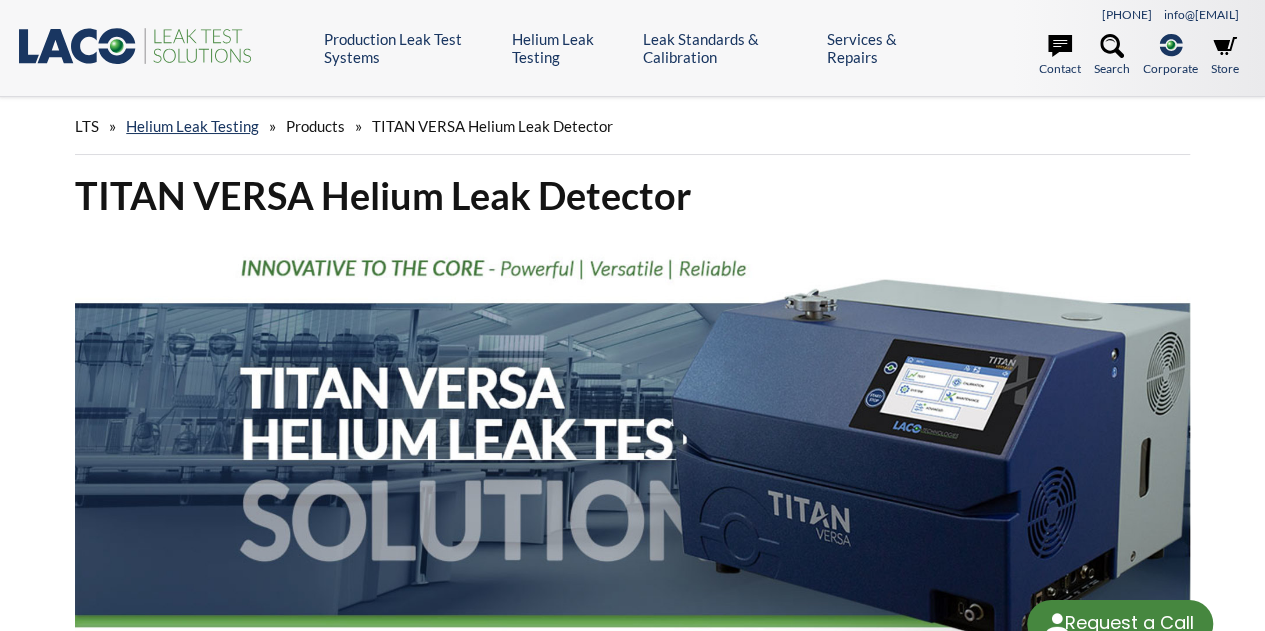 select 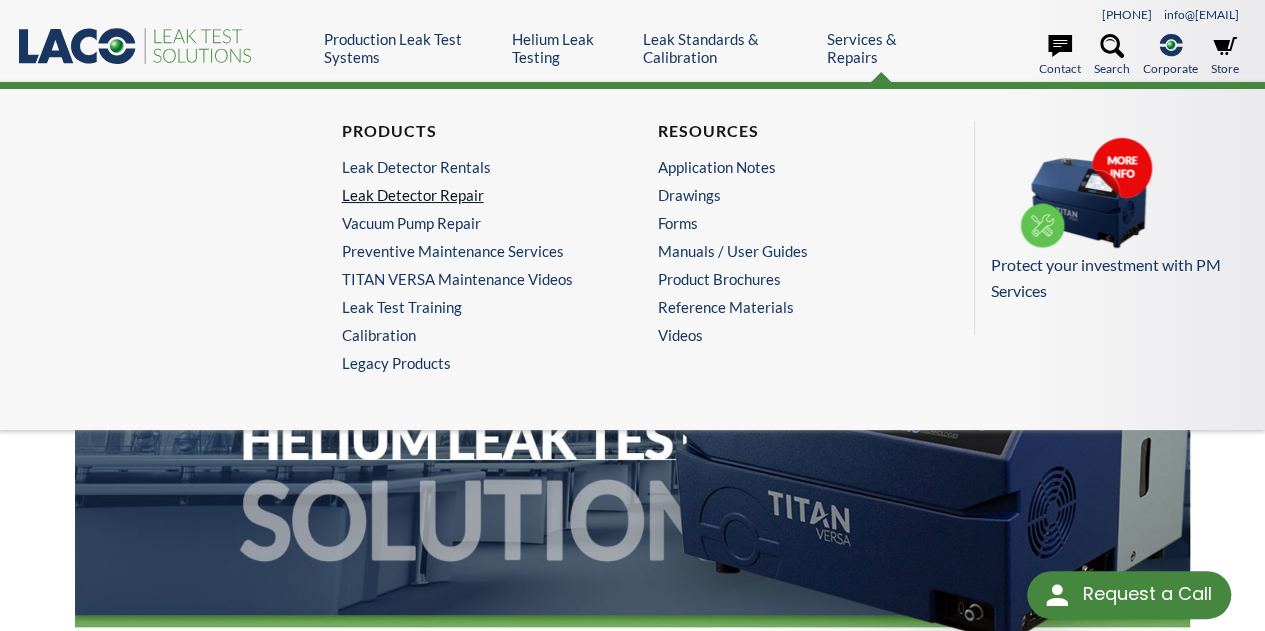 click on "Leak Detector Repair" at bounding box center [470, 195] 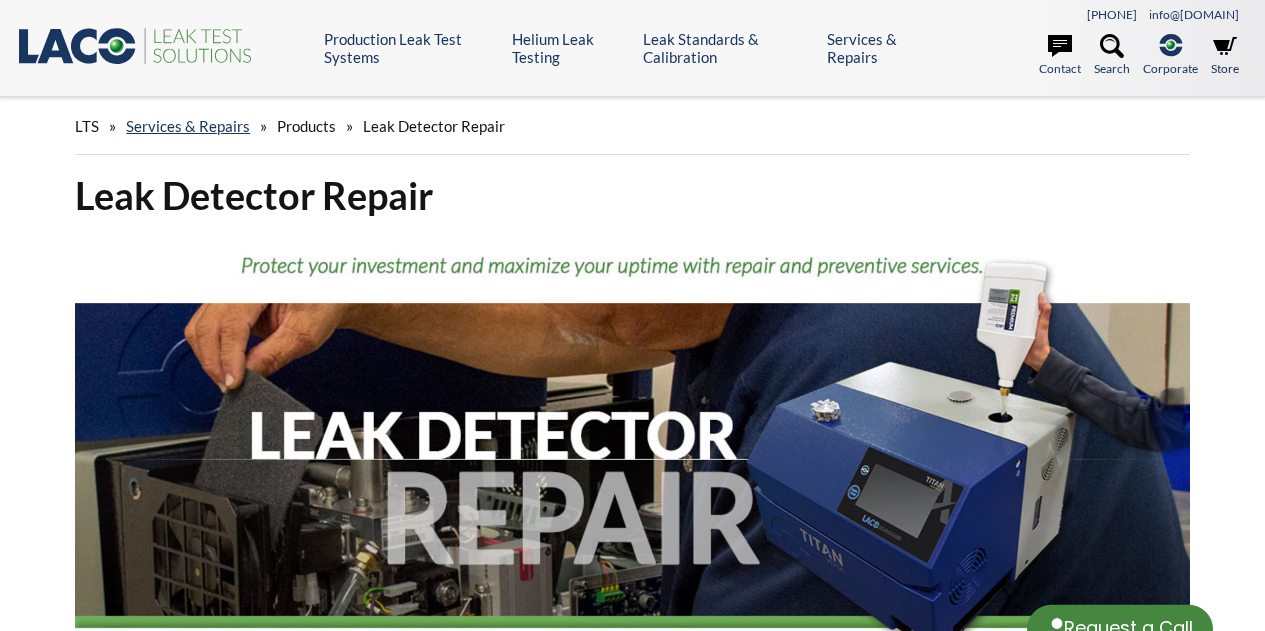 scroll, scrollTop: 0, scrollLeft: 0, axis: both 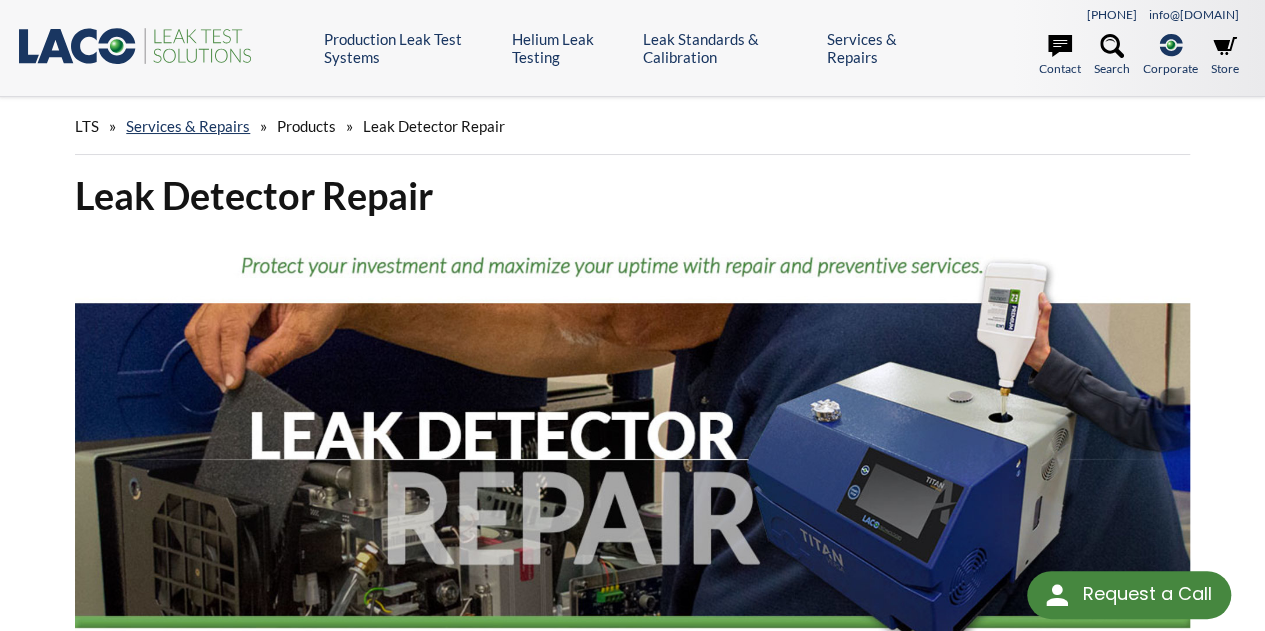 select 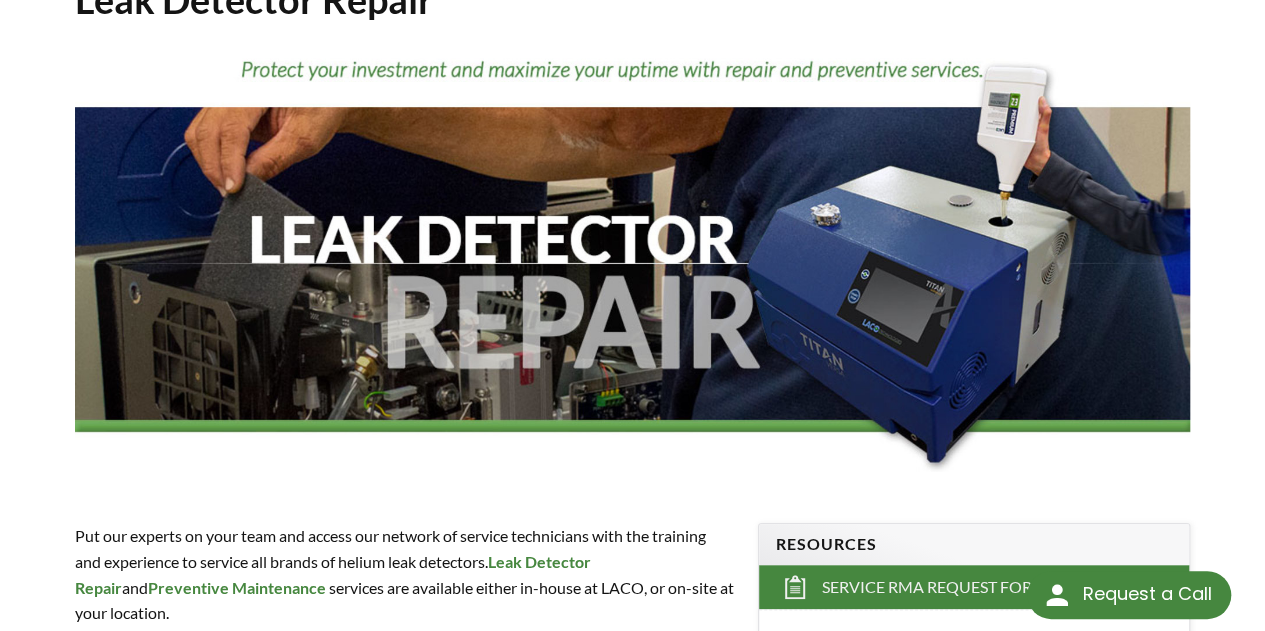 scroll, scrollTop: 0, scrollLeft: 0, axis: both 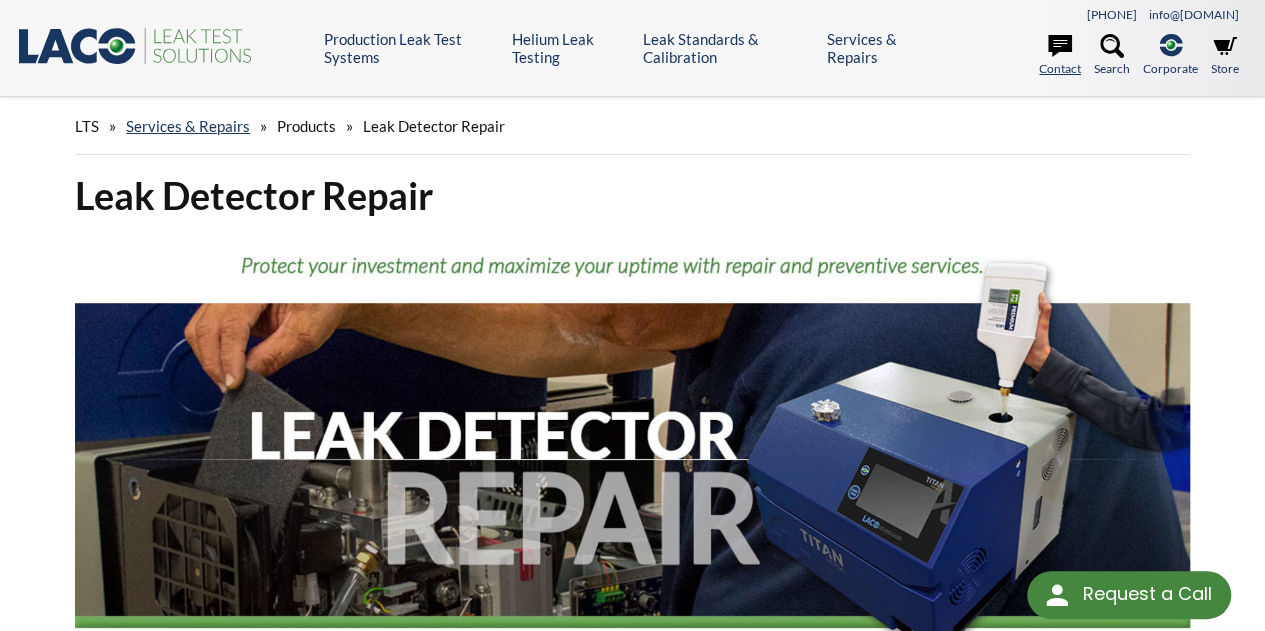 click 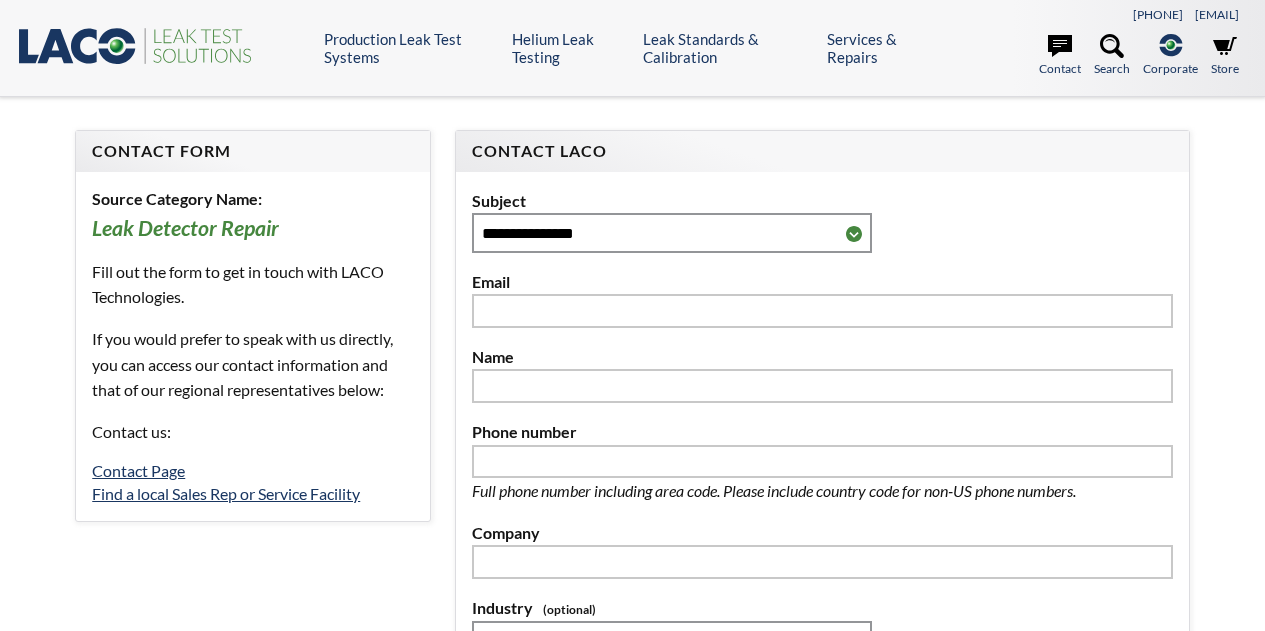scroll, scrollTop: 0, scrollLeft: 0, axis: both 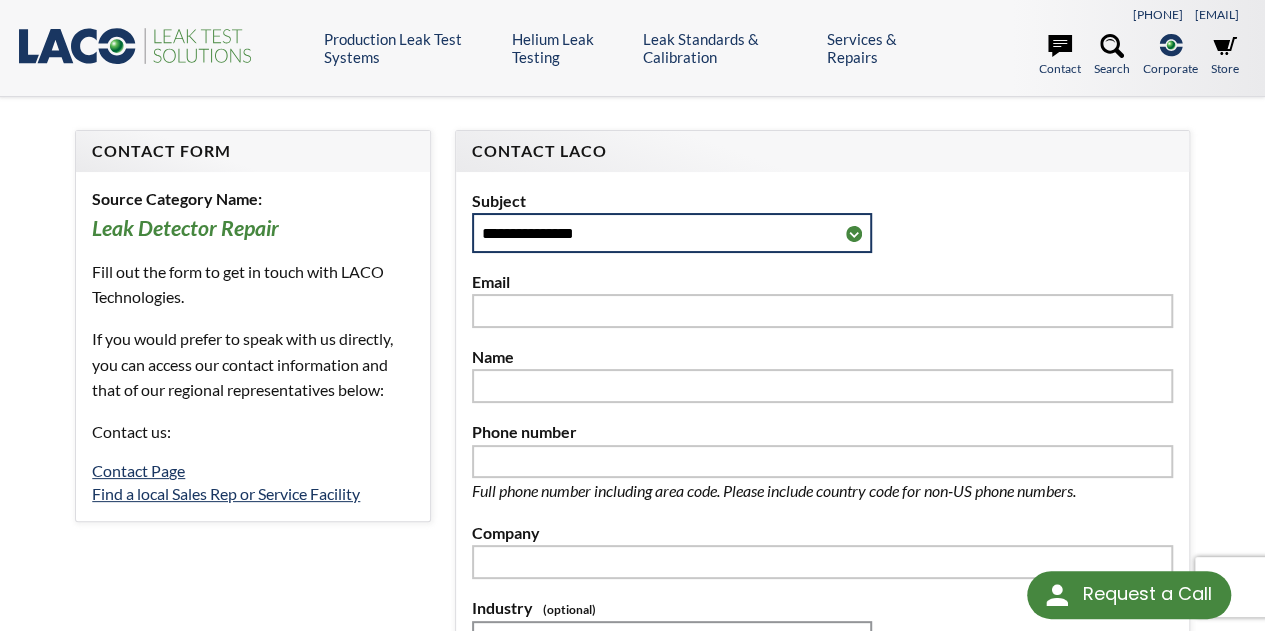 click on "**********" at bounding box center [672, 232] 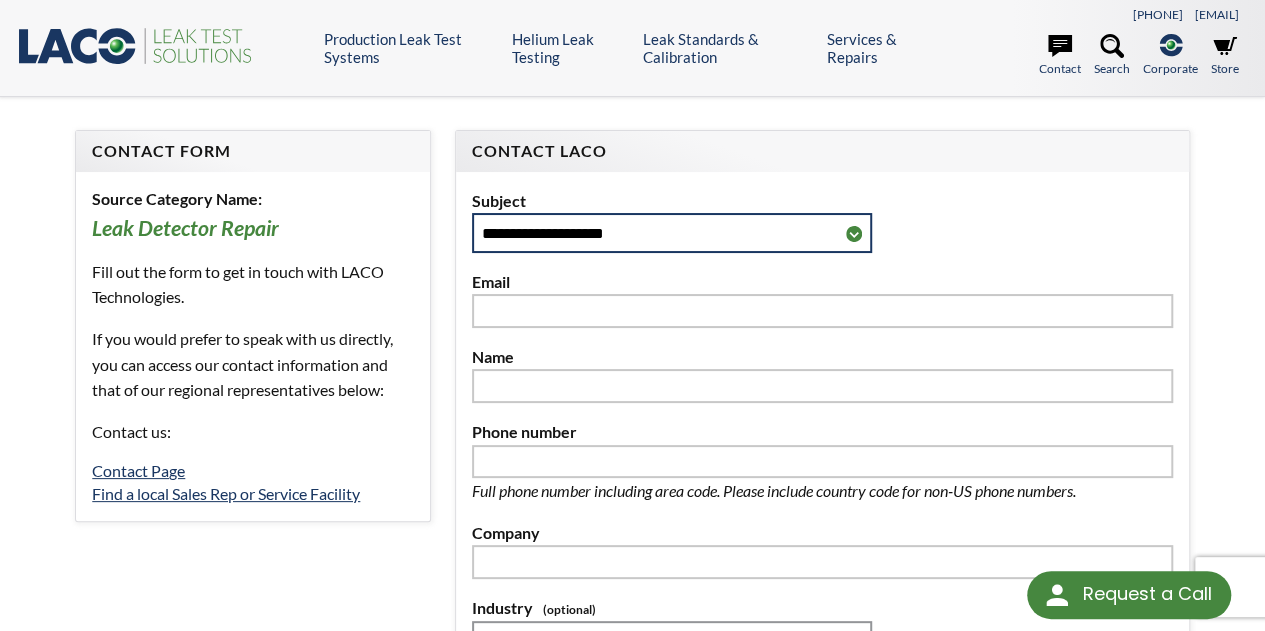 click on "**********" at bounding box center [672, 232] 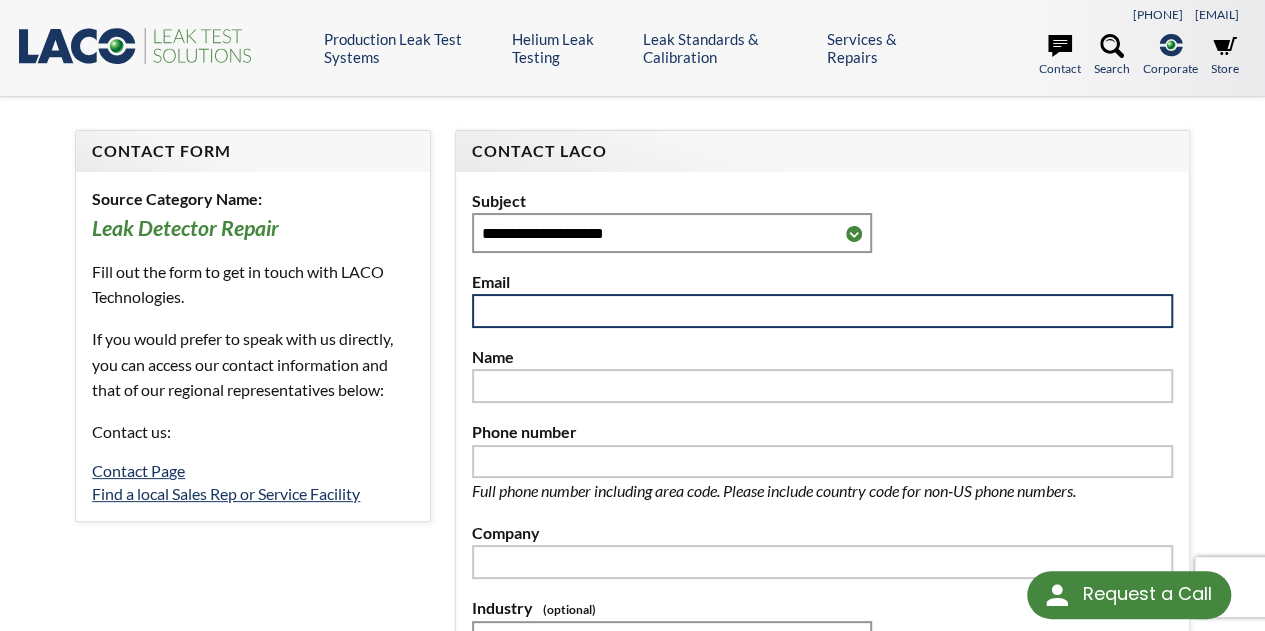 click at bounding box center (822, 311) 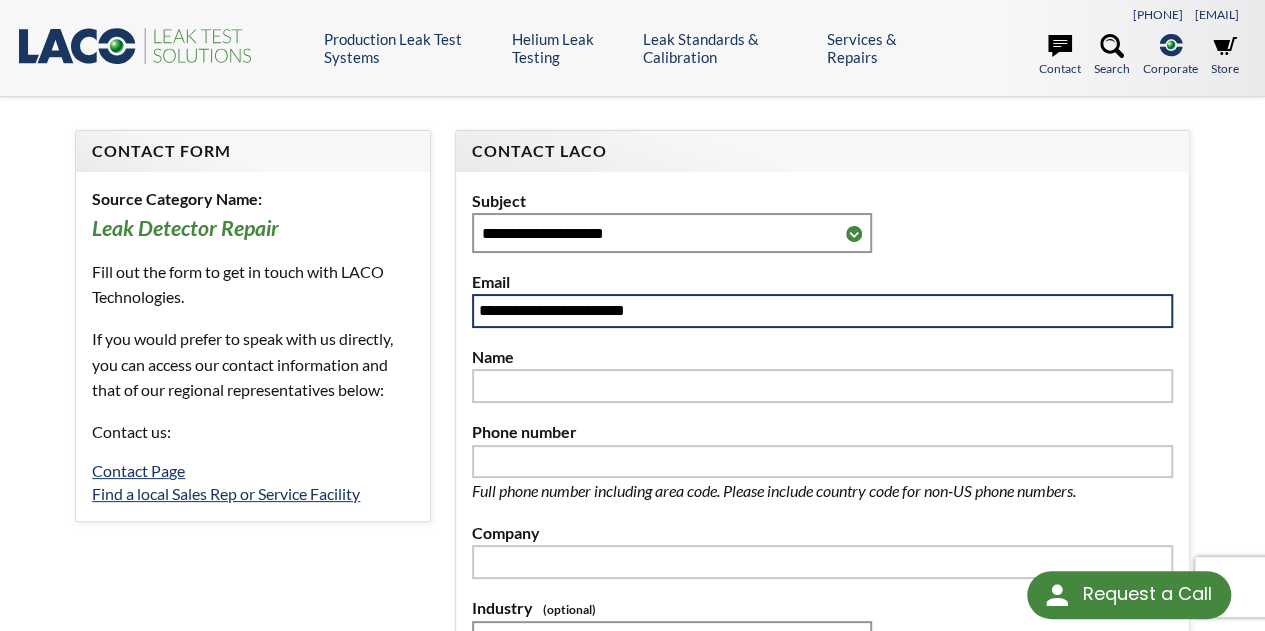 type on "**********" 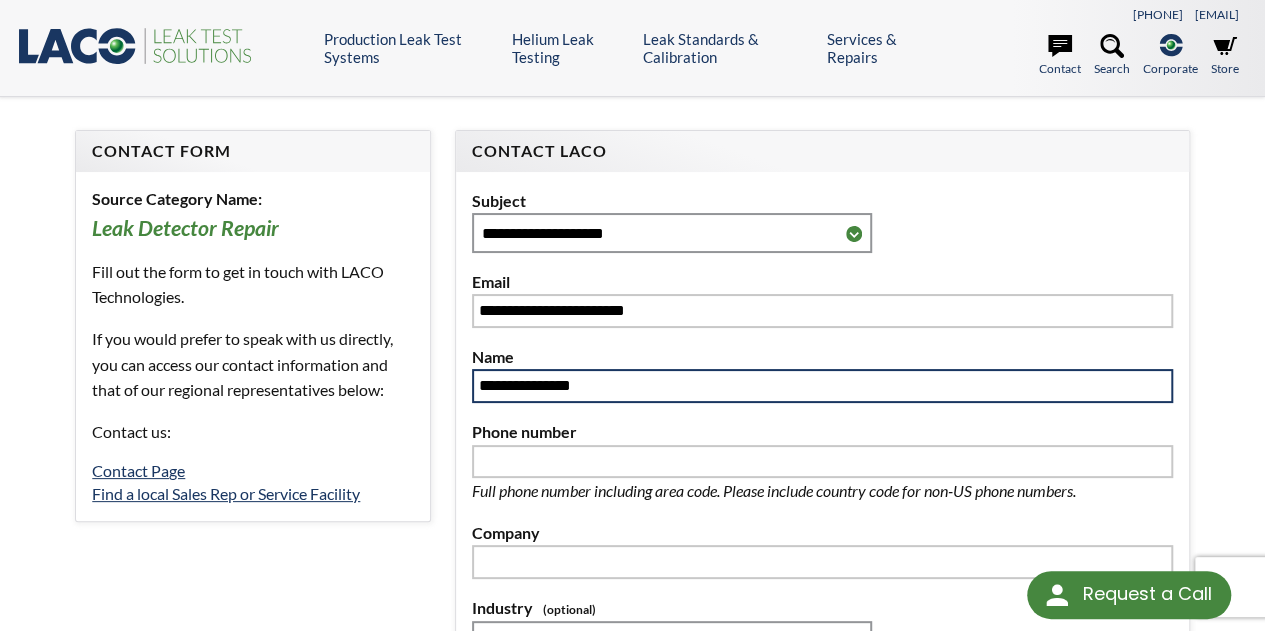 type on "**********" 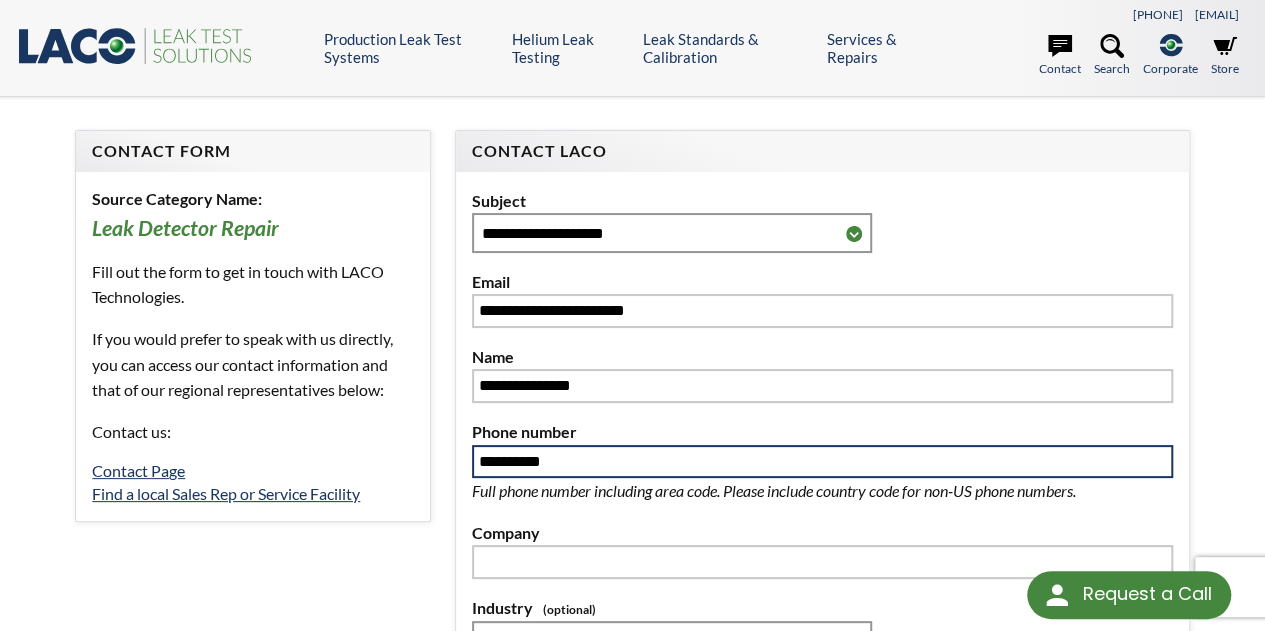 type on "****" 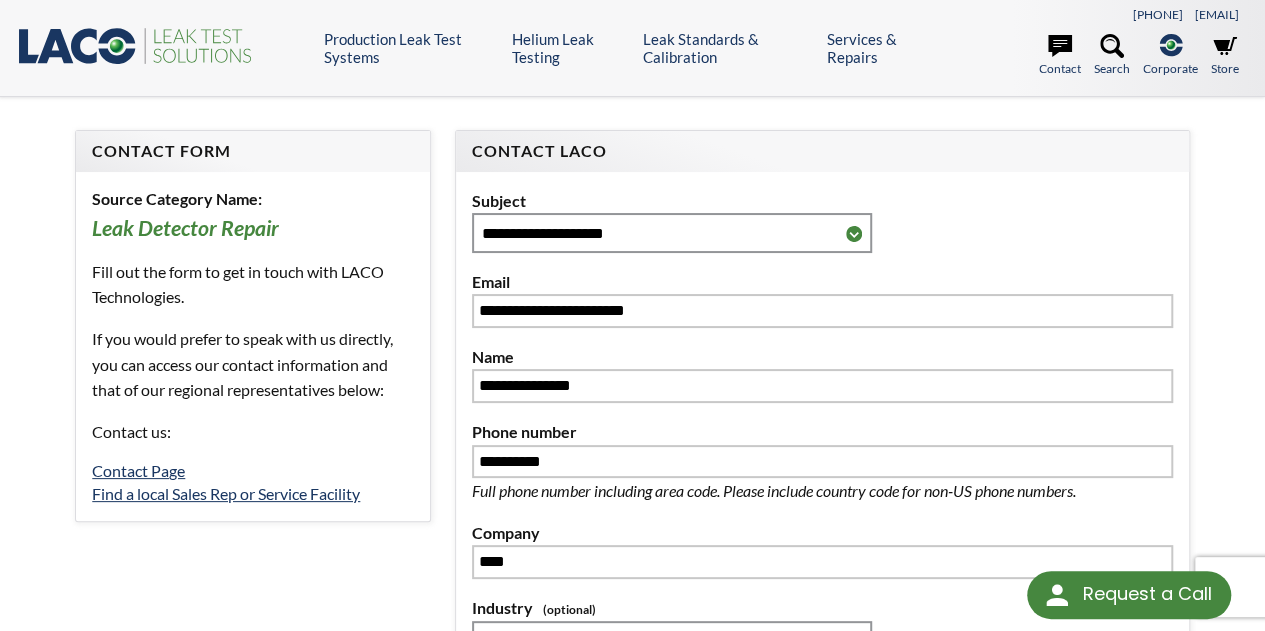 type on "**********" 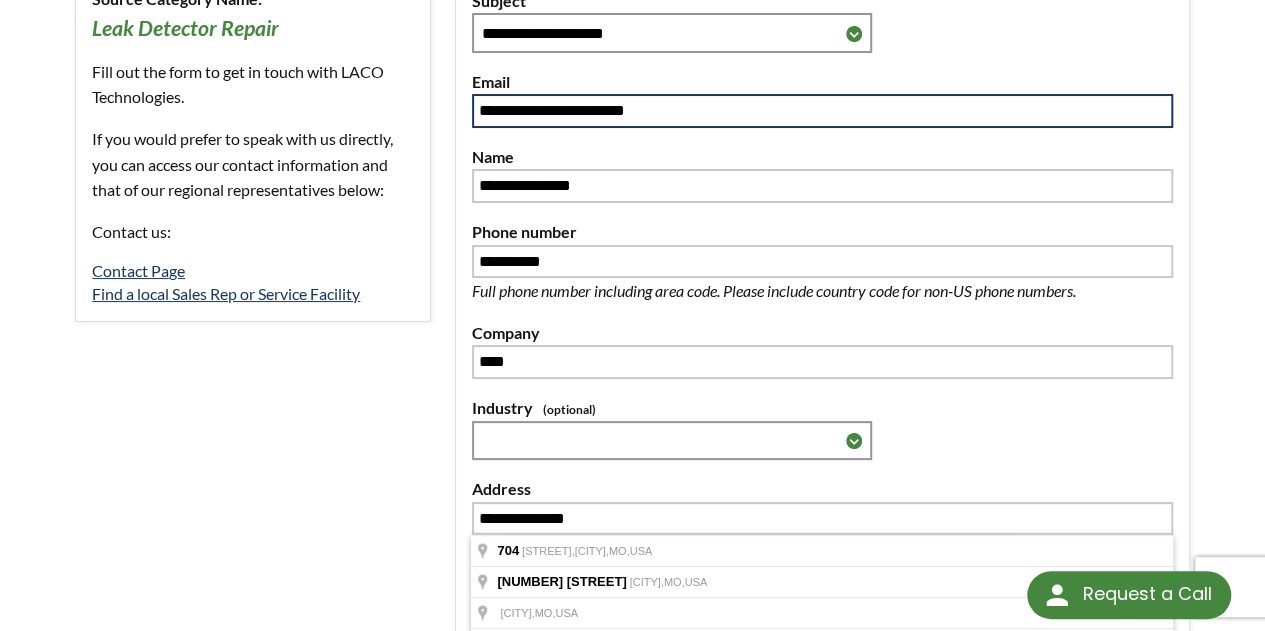 scroll, scrollTop: 300, scrollLeft: 0, axis: vertical 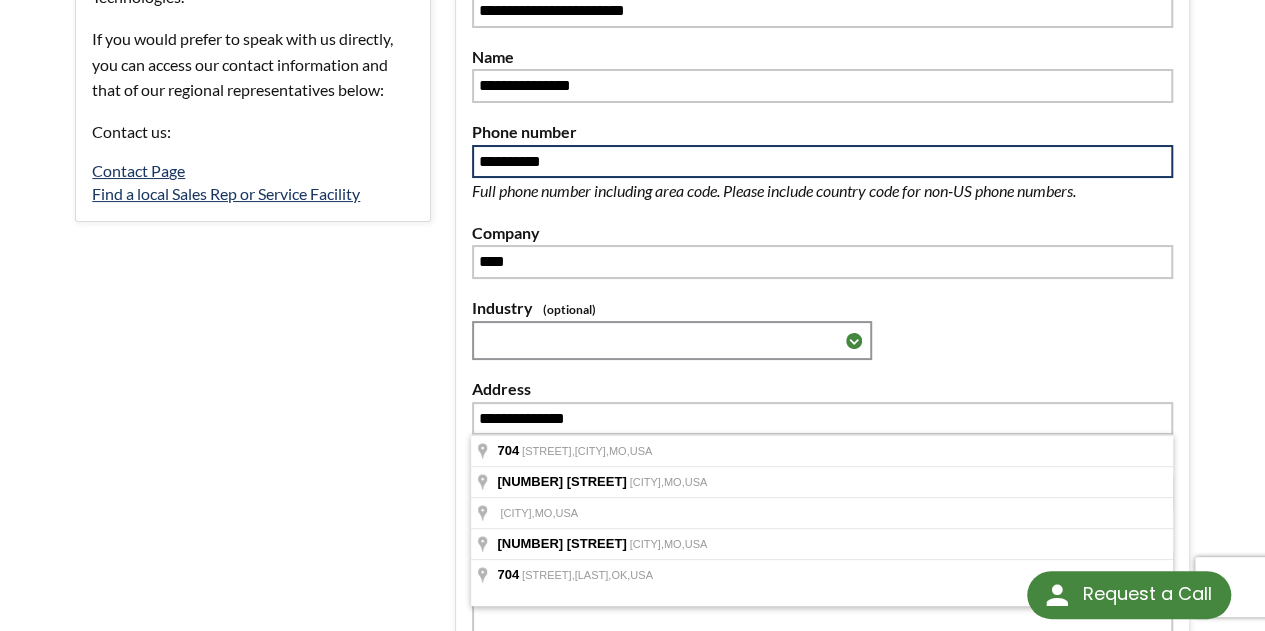 drag, startPoint x: 587, startPoint y: 144, endPoint x: 507, endPoint y: 155, distance: 80.75271 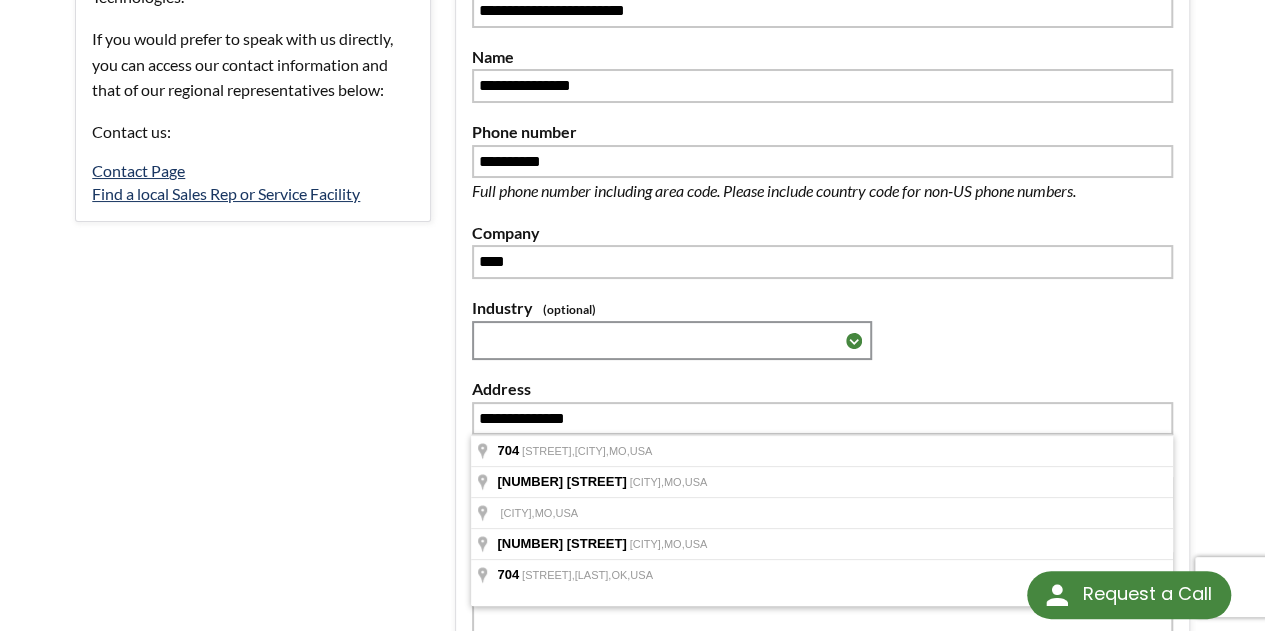 click on "Full phone number including area code. Please include country code for non-US phone numbers." at bounding box center [807, 191] 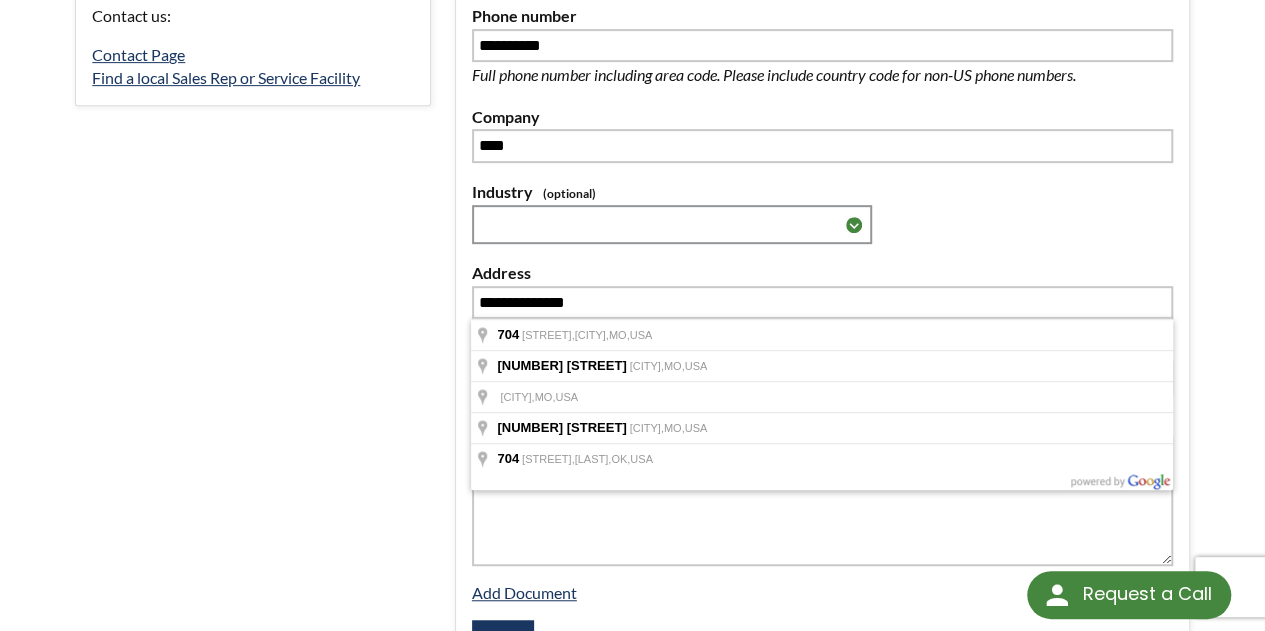 scroll, scrollTop: 500, scrollLeft: 0, axis: vertical 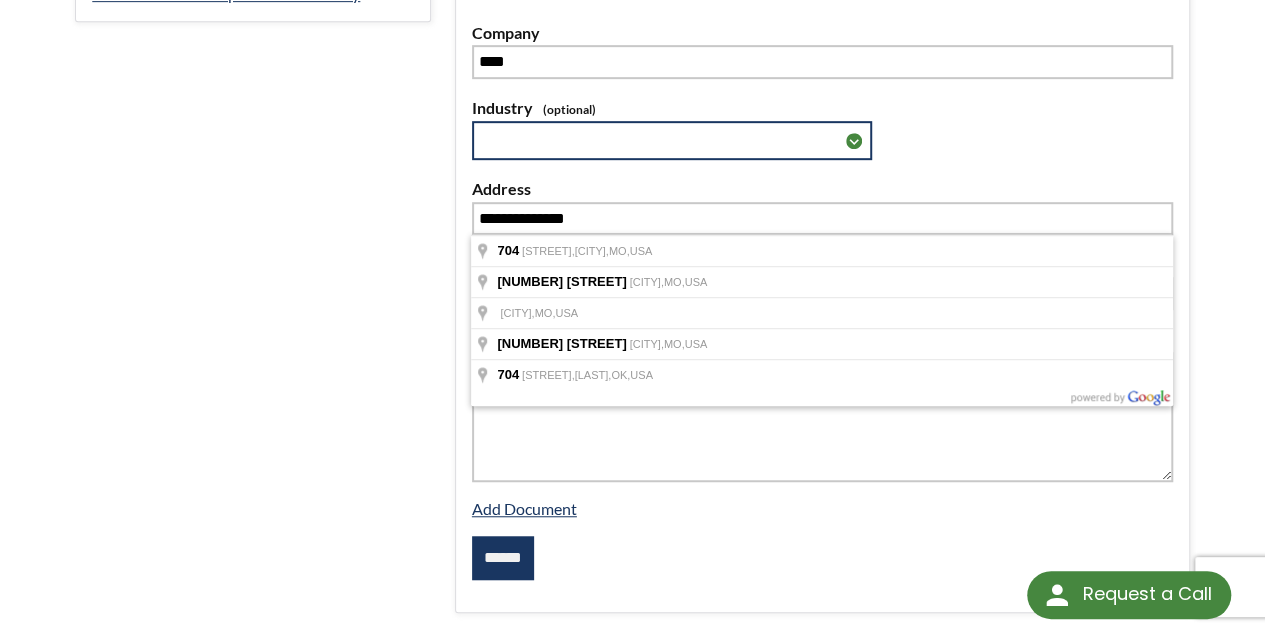 click on "**********" at bounding box center (672, 140) 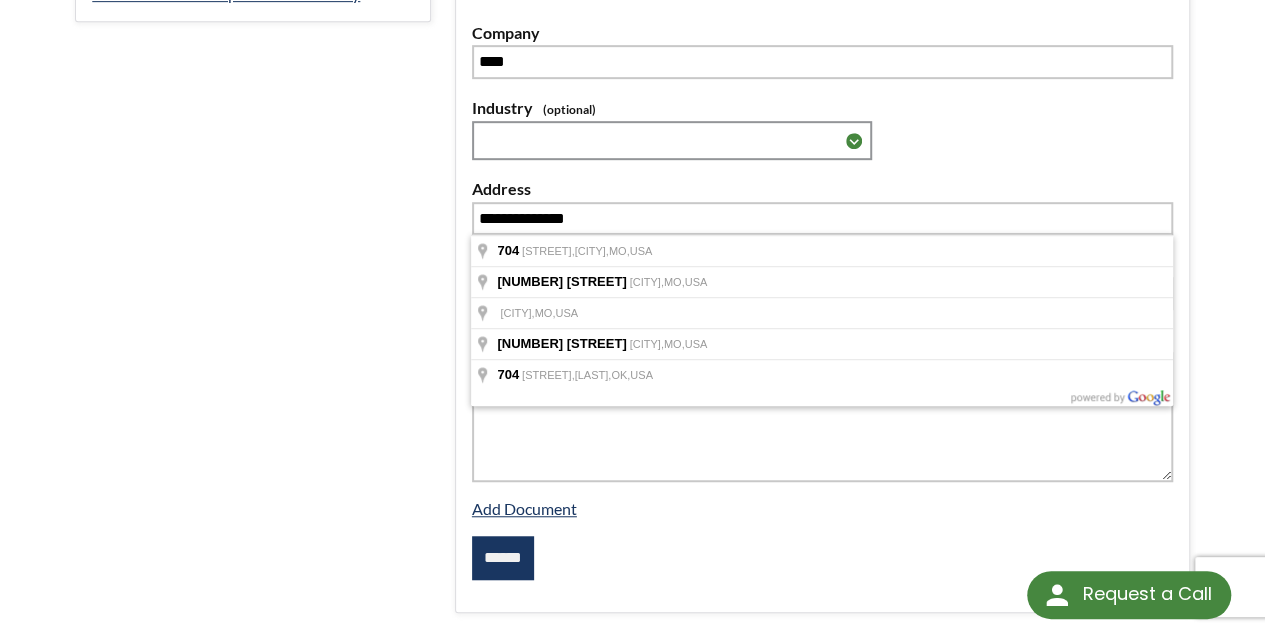 click on "Industry" at bounding box center [822, 108] 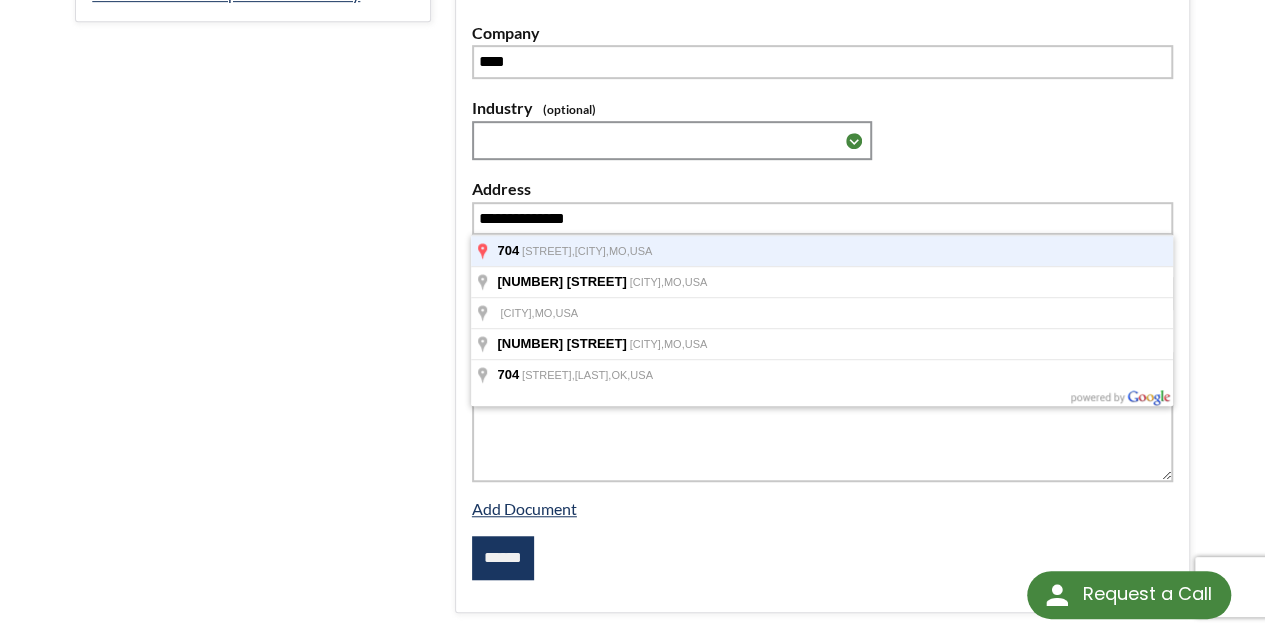 click on "[NUMBER] [STREET], [CITY], [STATE], USA" at bounding box center [821, 250] 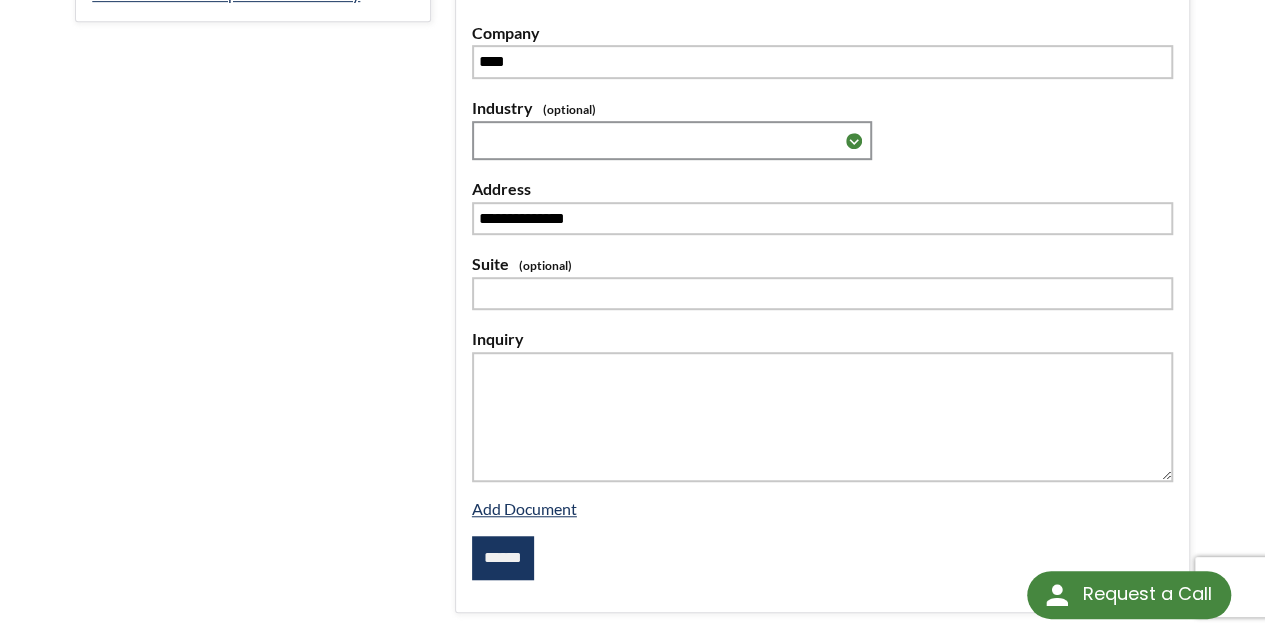 type on "**********" 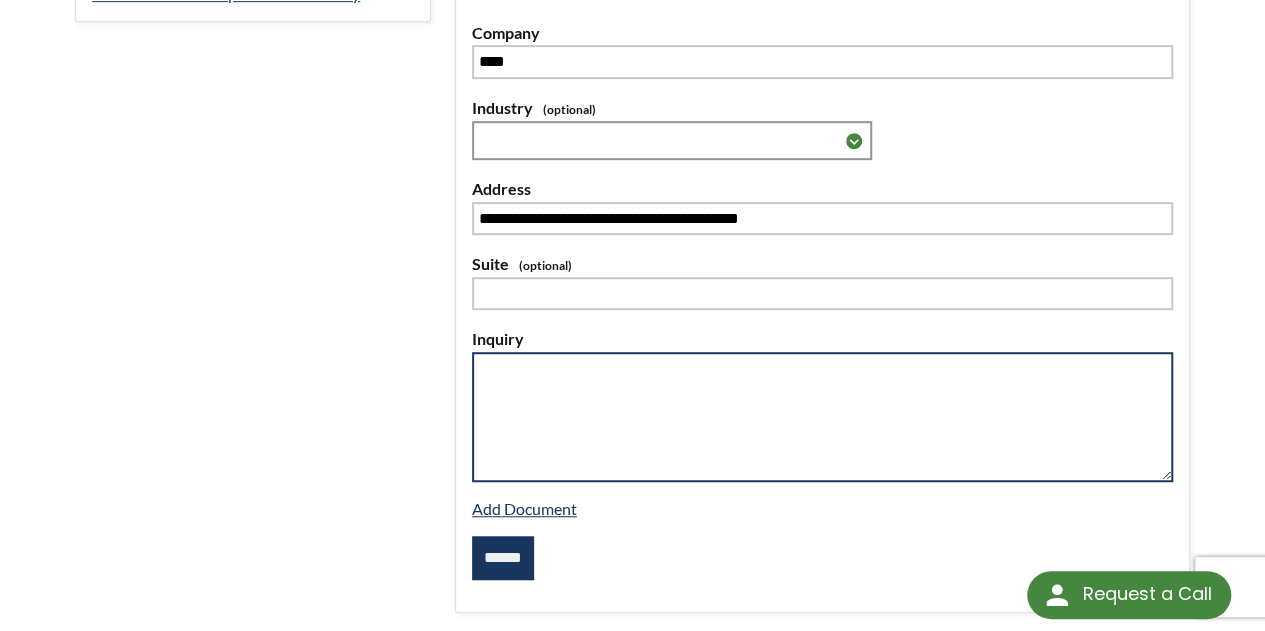 click at bounding box center [822, 417] 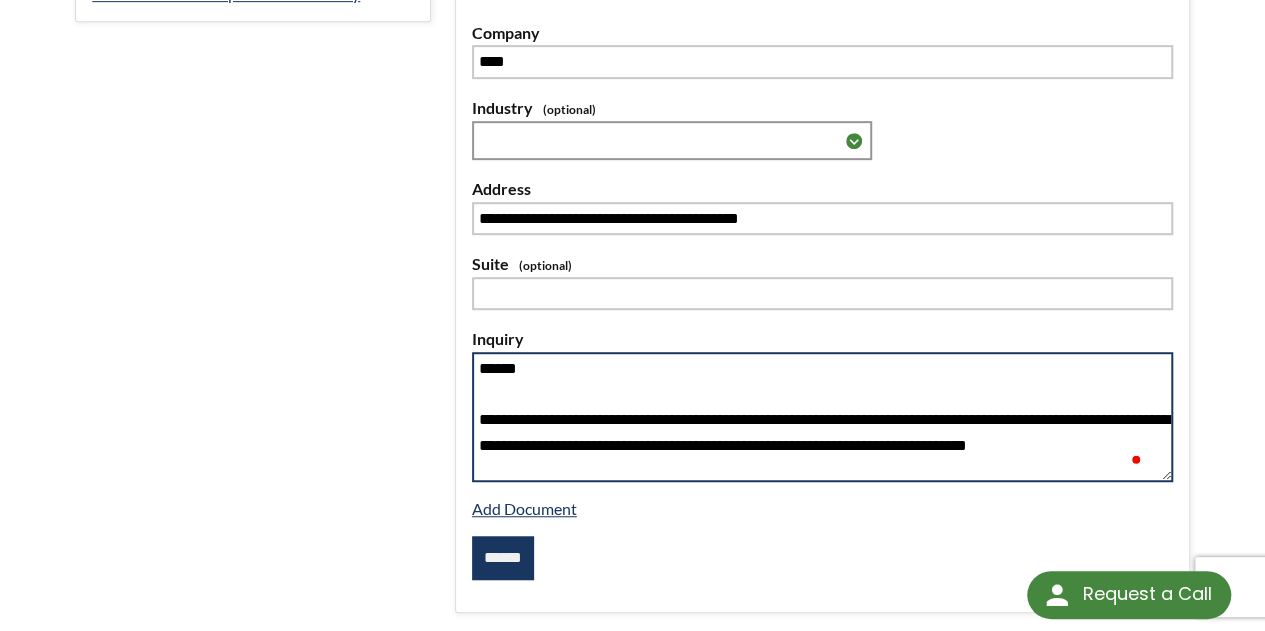 scroll, scrollTop: 0, scrollLeft: 0, axis: both 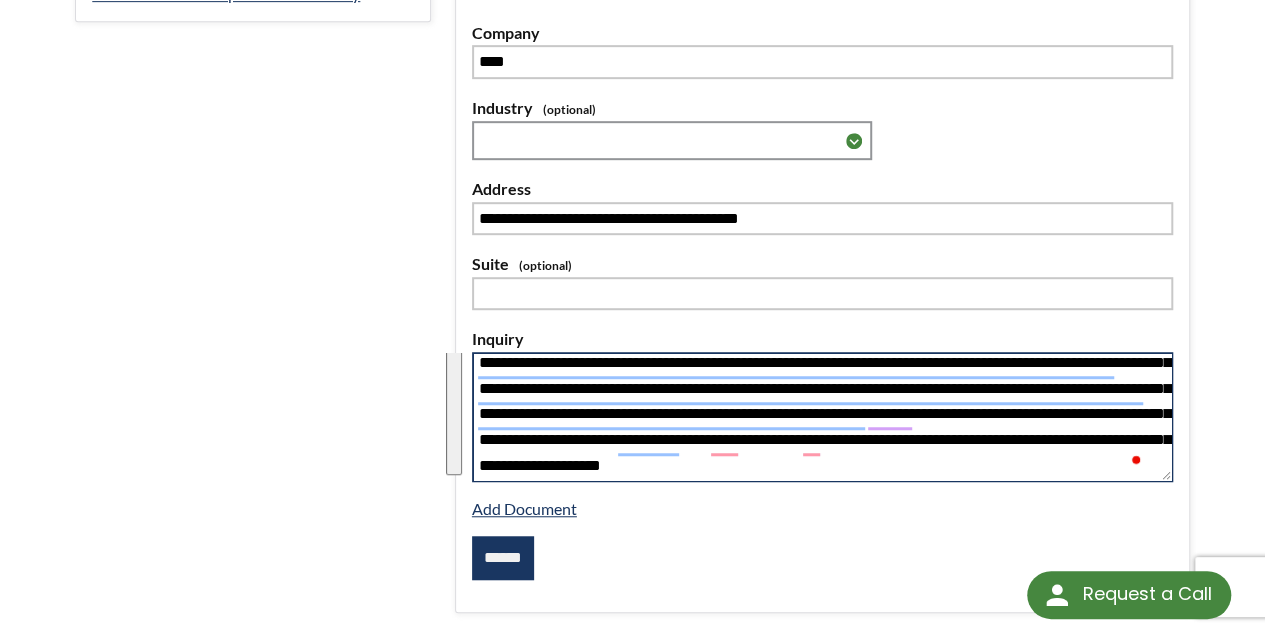 type on "**********" 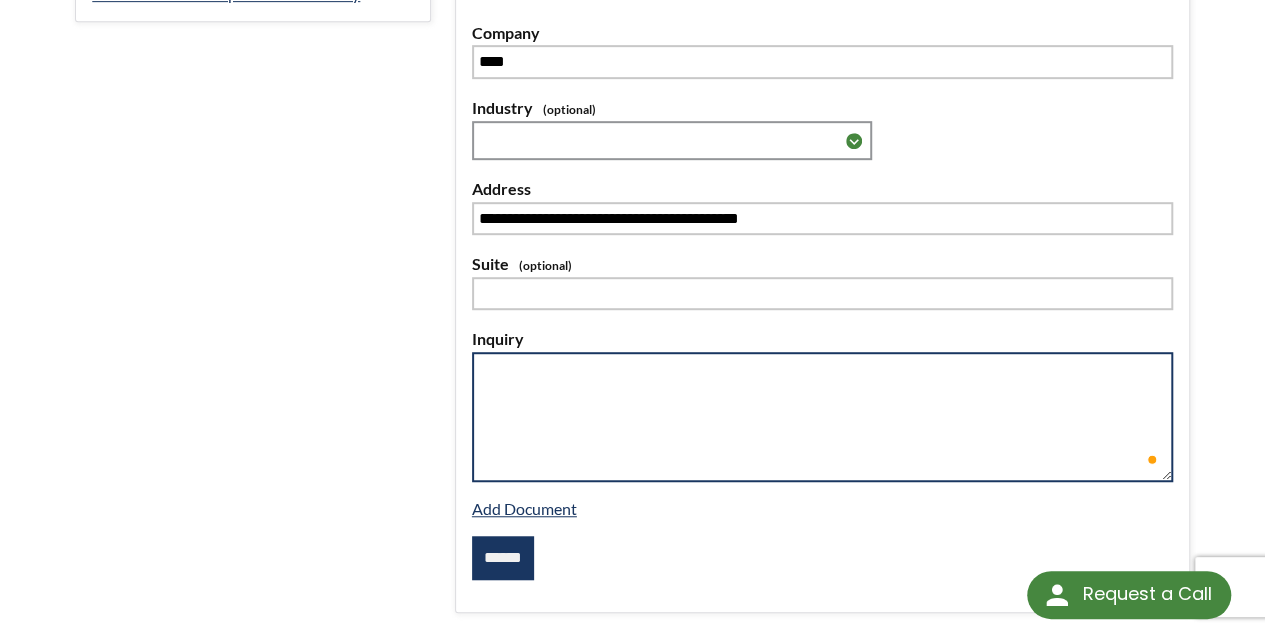 scroll, scrollTop: 0, scrollLeft: 0, axis: both 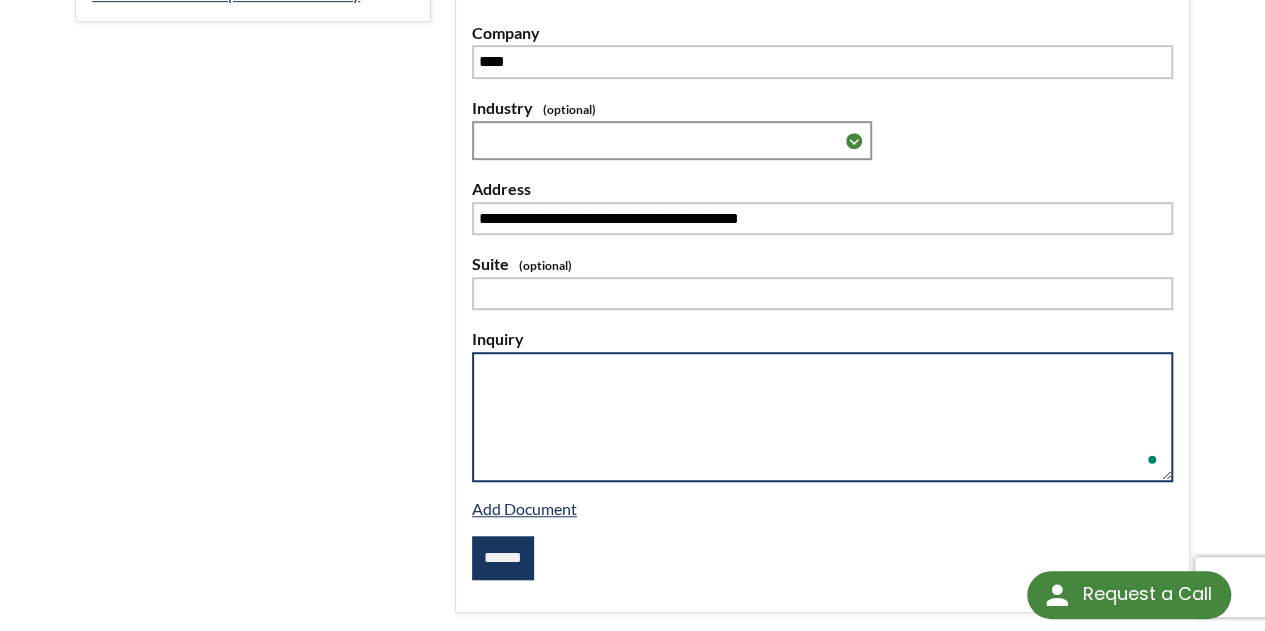 paste on "**********" 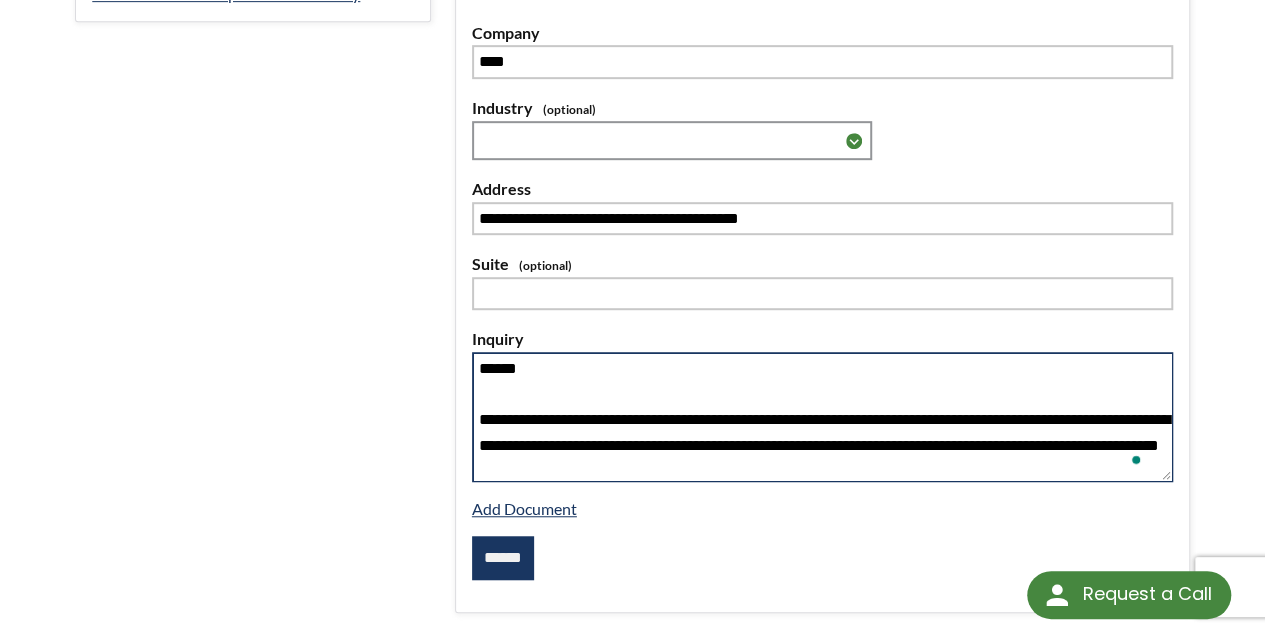 scroll, scrollTop: 333, scrollLeft: 0, axis: vertical 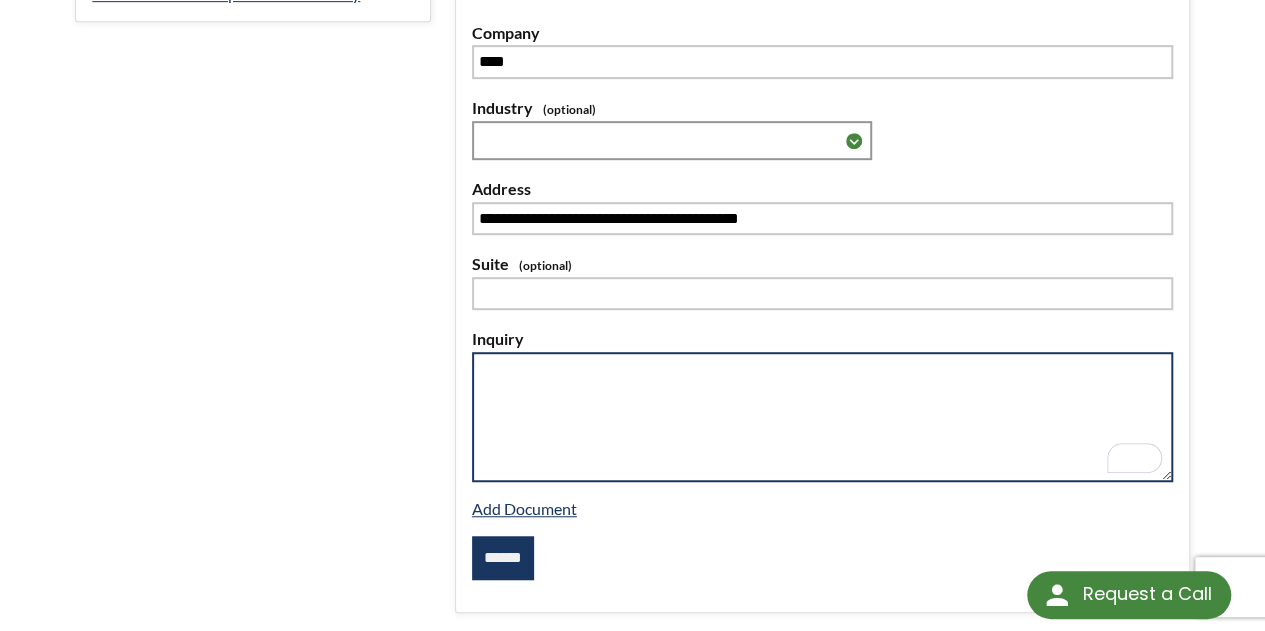 paste on "**********" 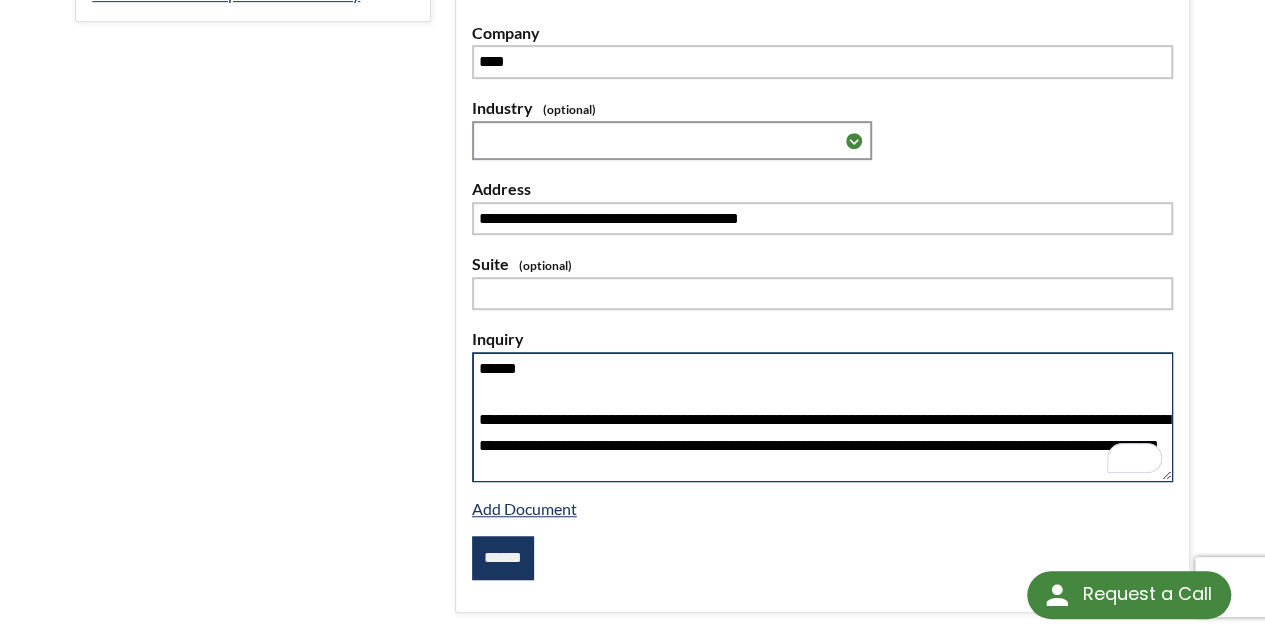 scroll, scrollTop: 333, scrollLeft: 0, axis: vertical 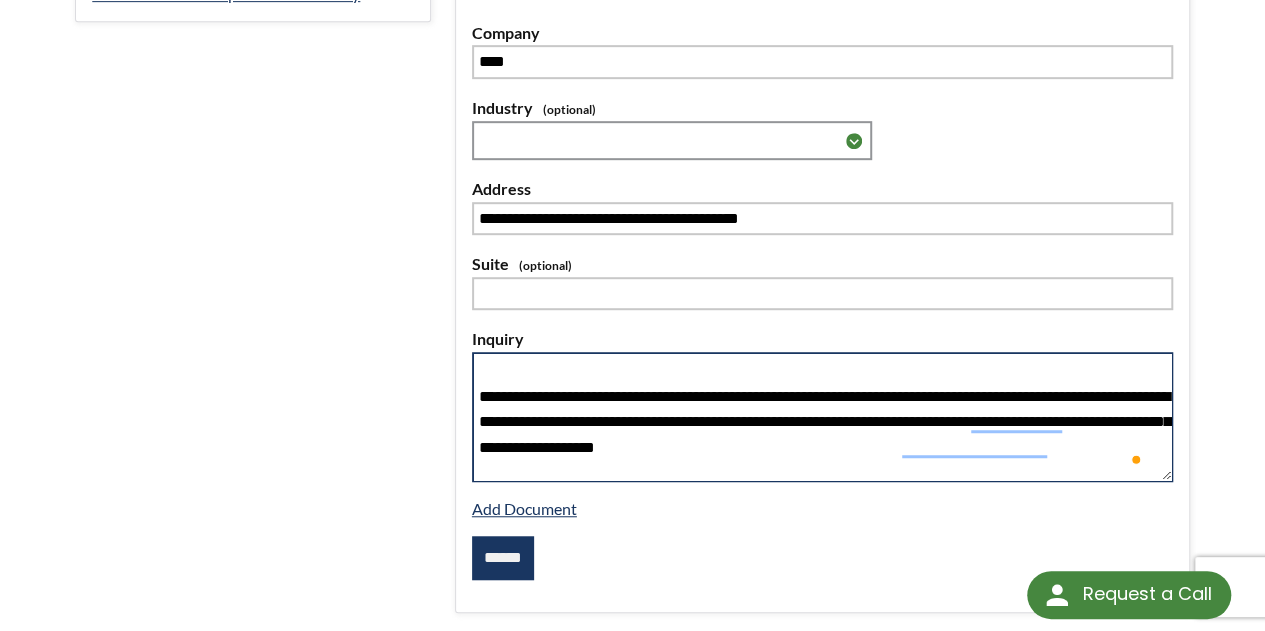 click on "**********" at bounding box center (822, 417) 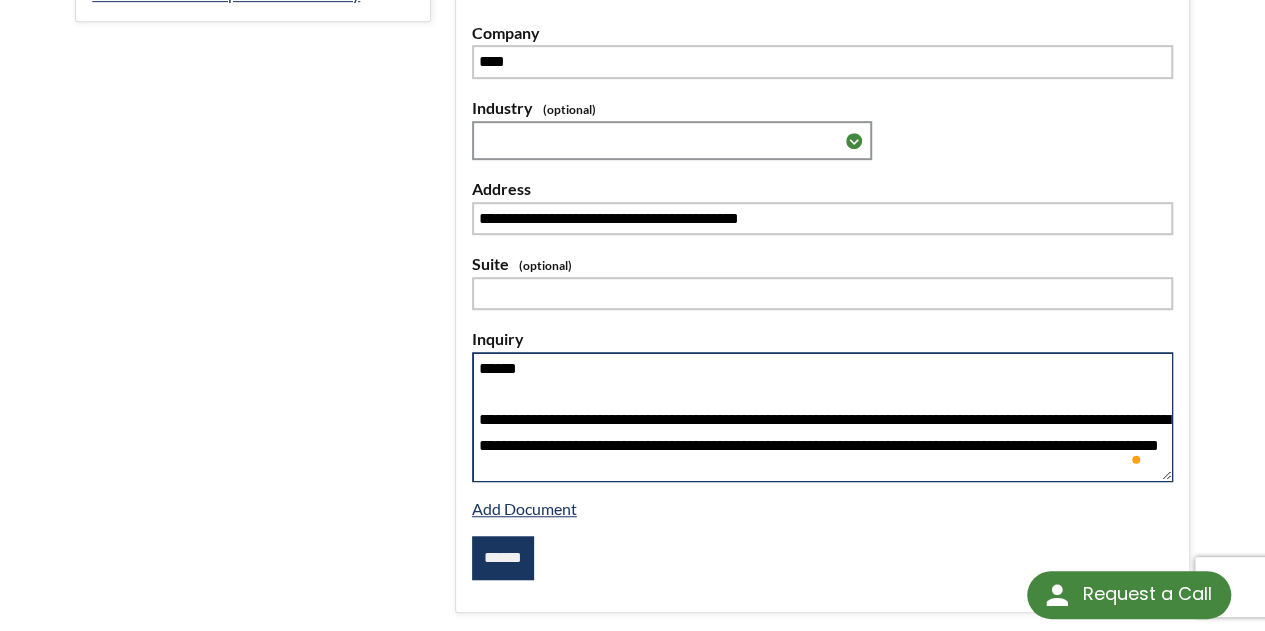 click on "**********" at bounding box center [822, 417] 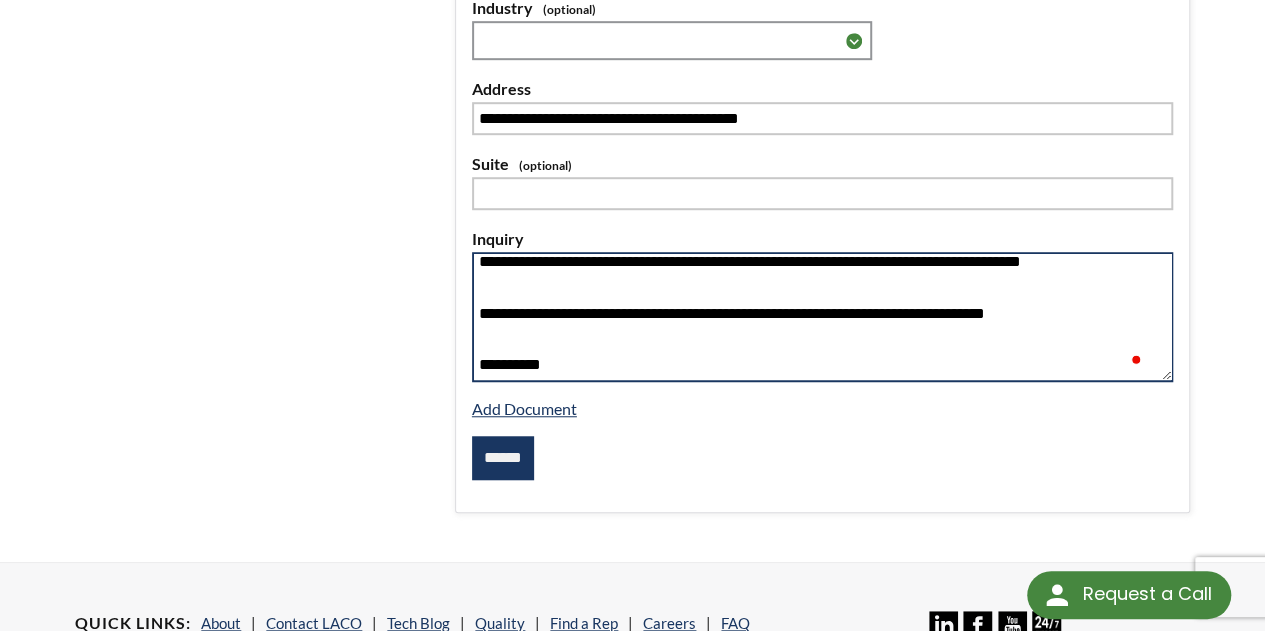 click on "**********" at bounding box center (822, 317) 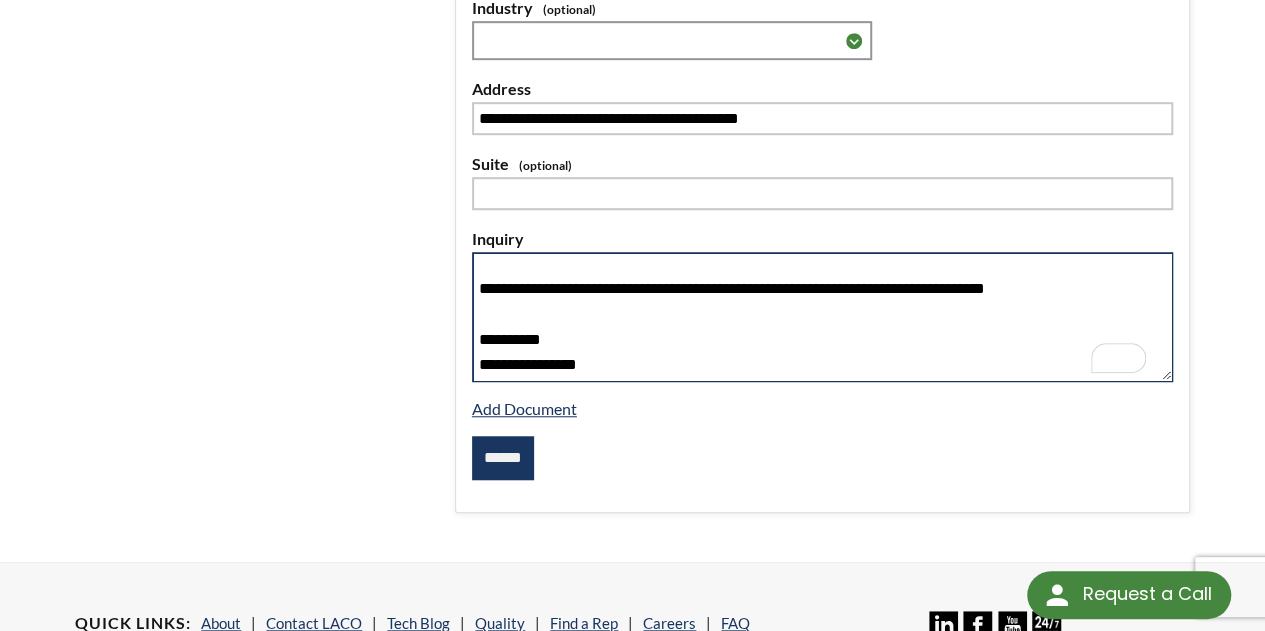 type on "**********" 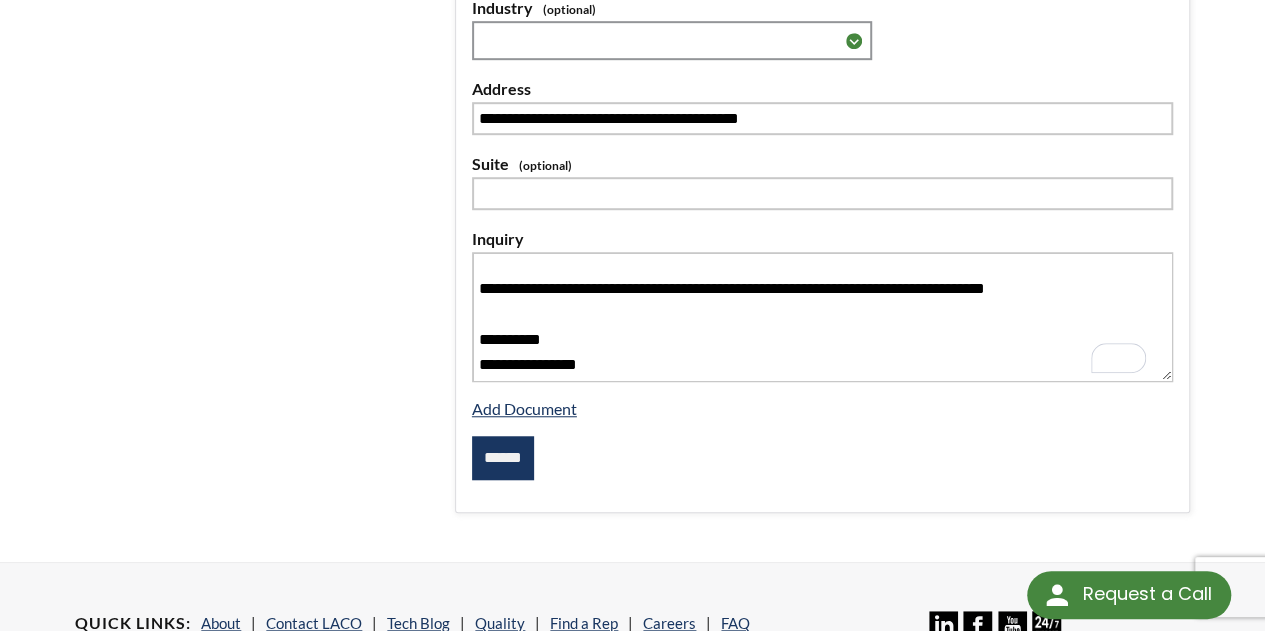 click on "******" at bounding box center (503, 458) 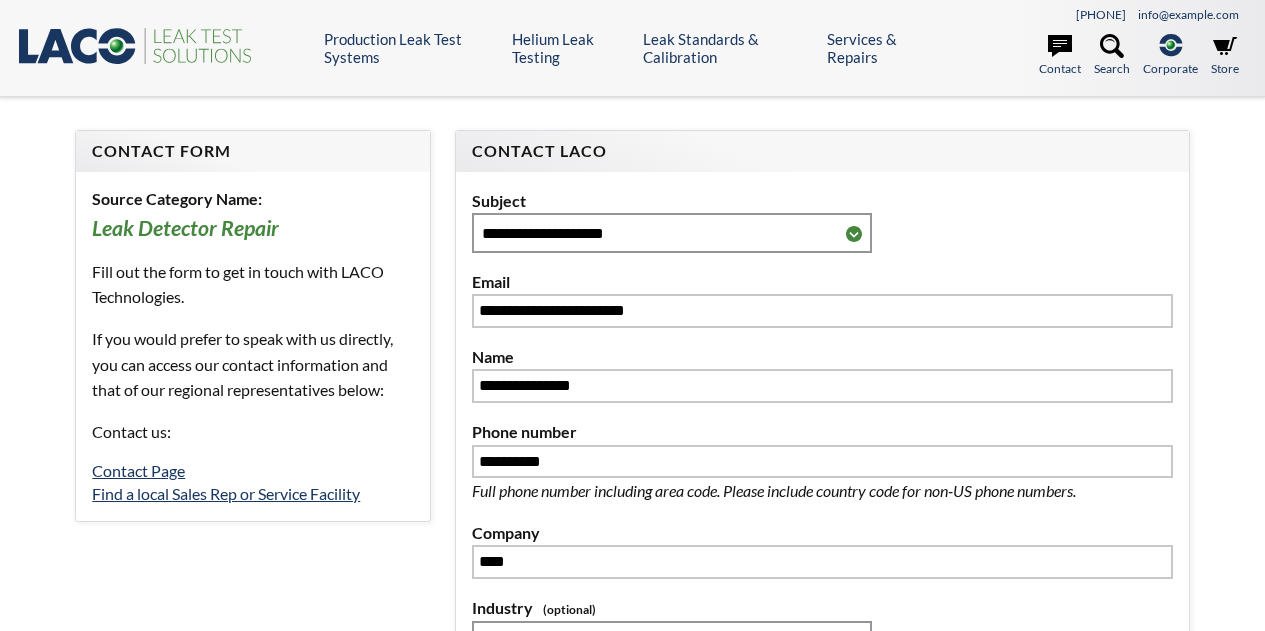 scroll, scrollTop: 0, scrollLeft: 0, axis: both 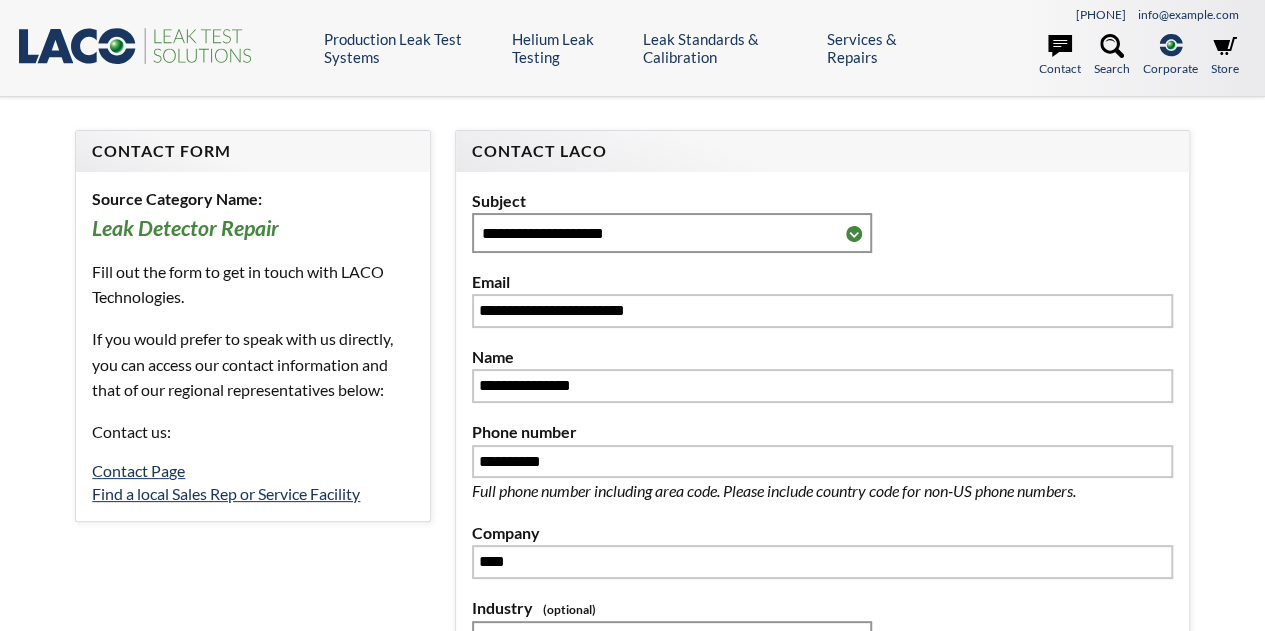 type on "**********" 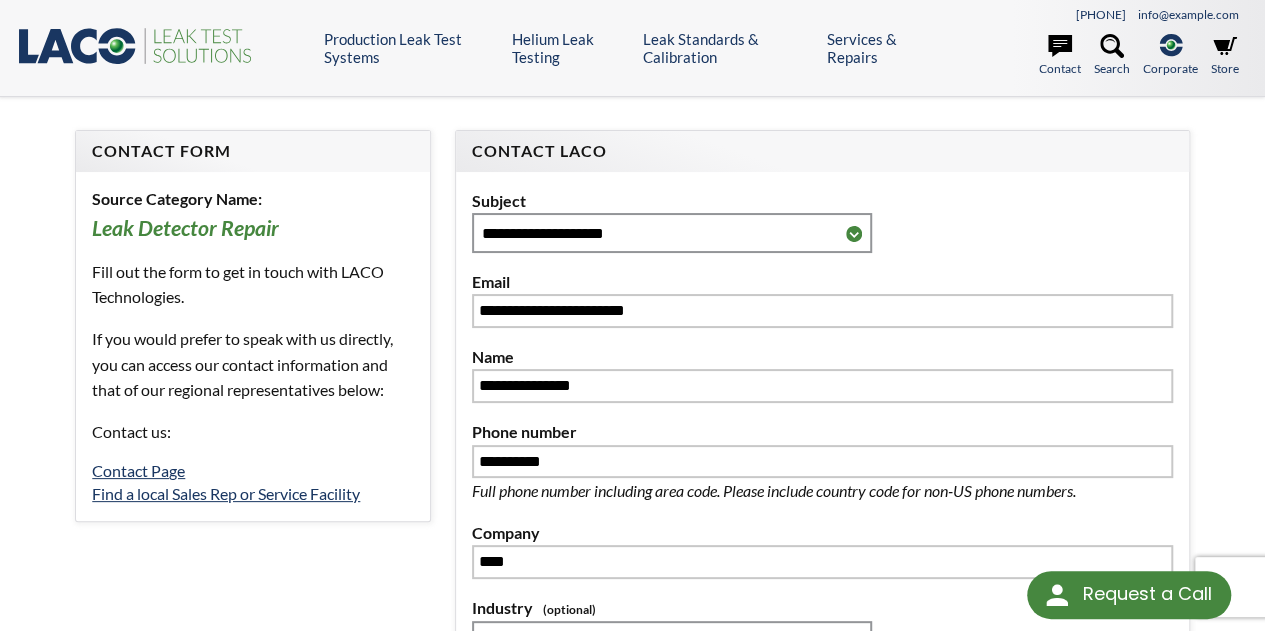 select 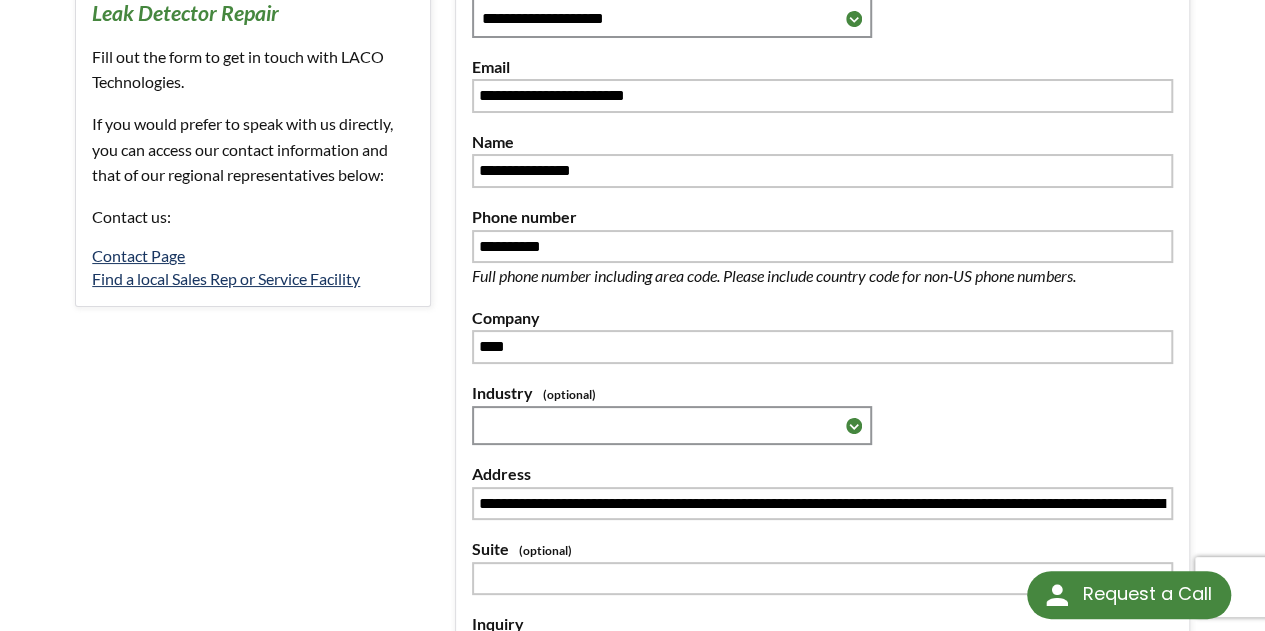 scroll, scrollTop: 800, scrollLeft: 0, axis: vertical 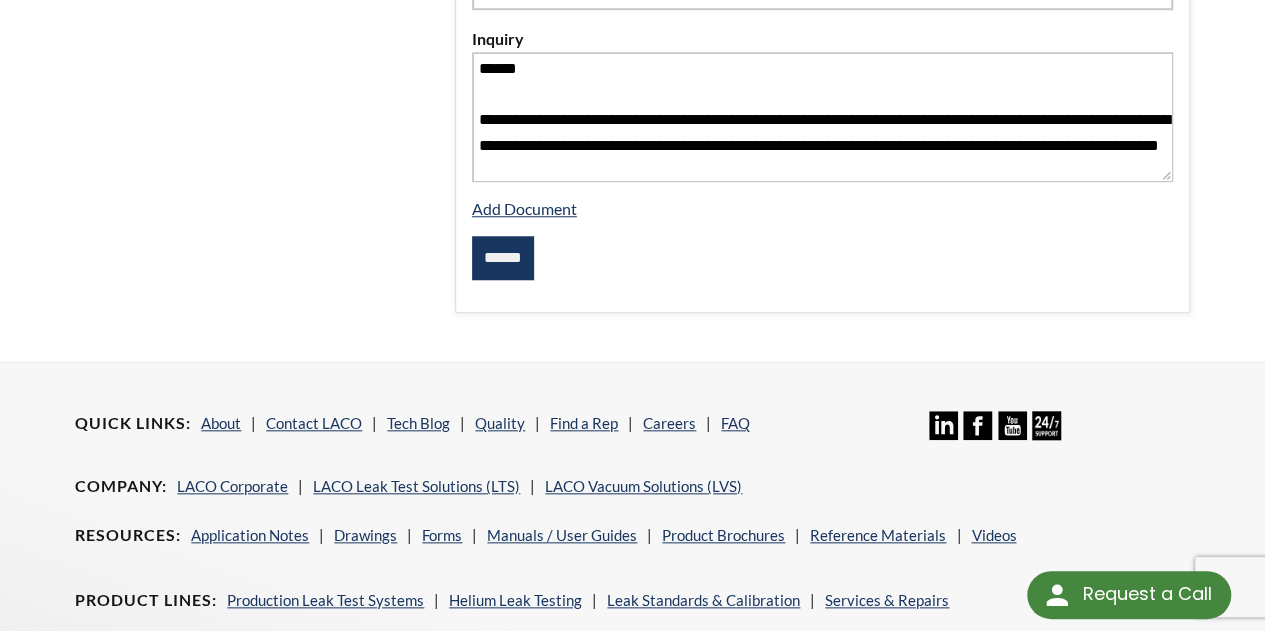 click on "******" at bounding box center (503, 258) 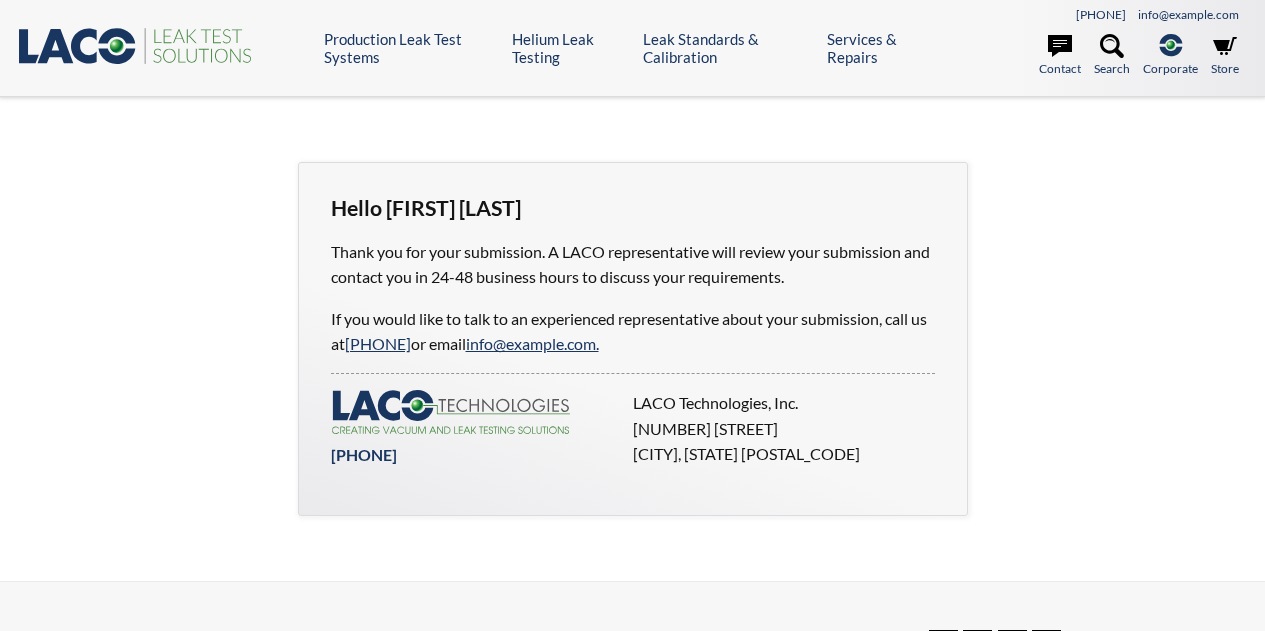 scroll, scrollTop: 0, scrollLeft: 0, axis: both 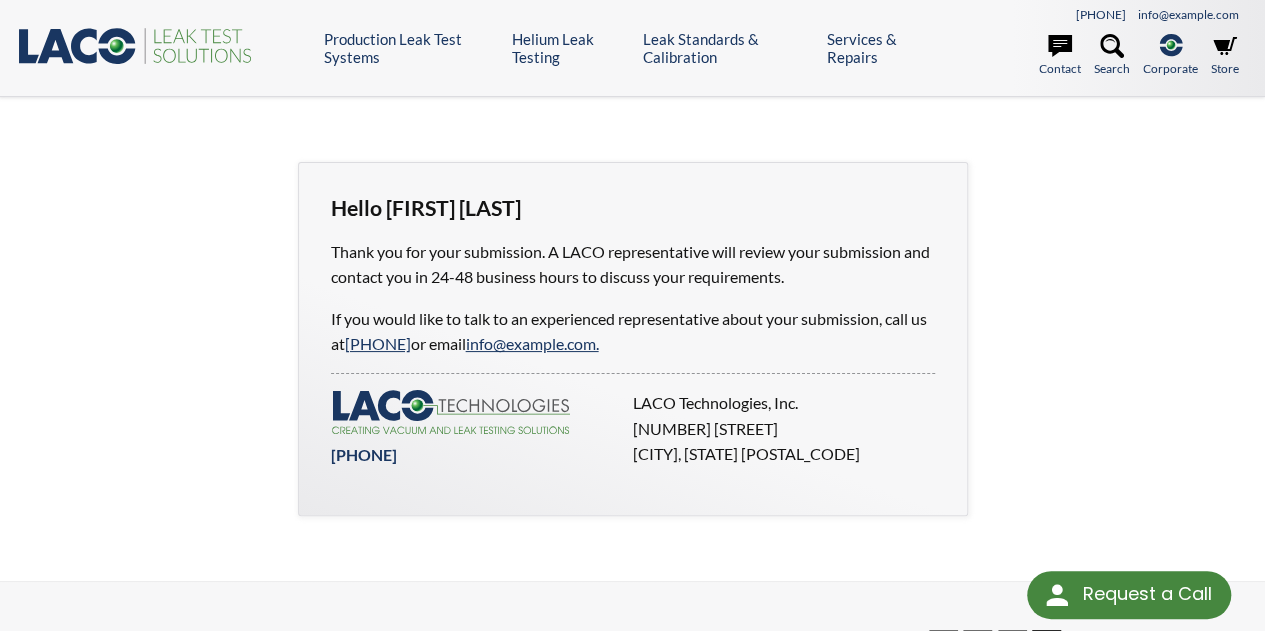 select 